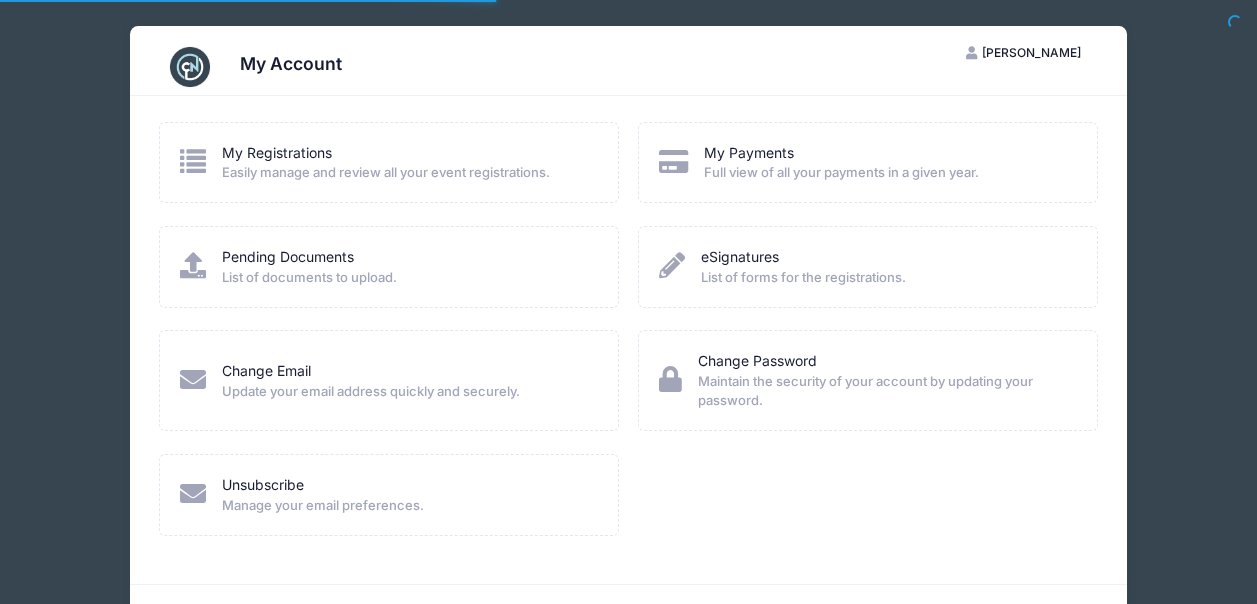 scroll, scrollTop: 0, scrollLeft: 0, axis: both 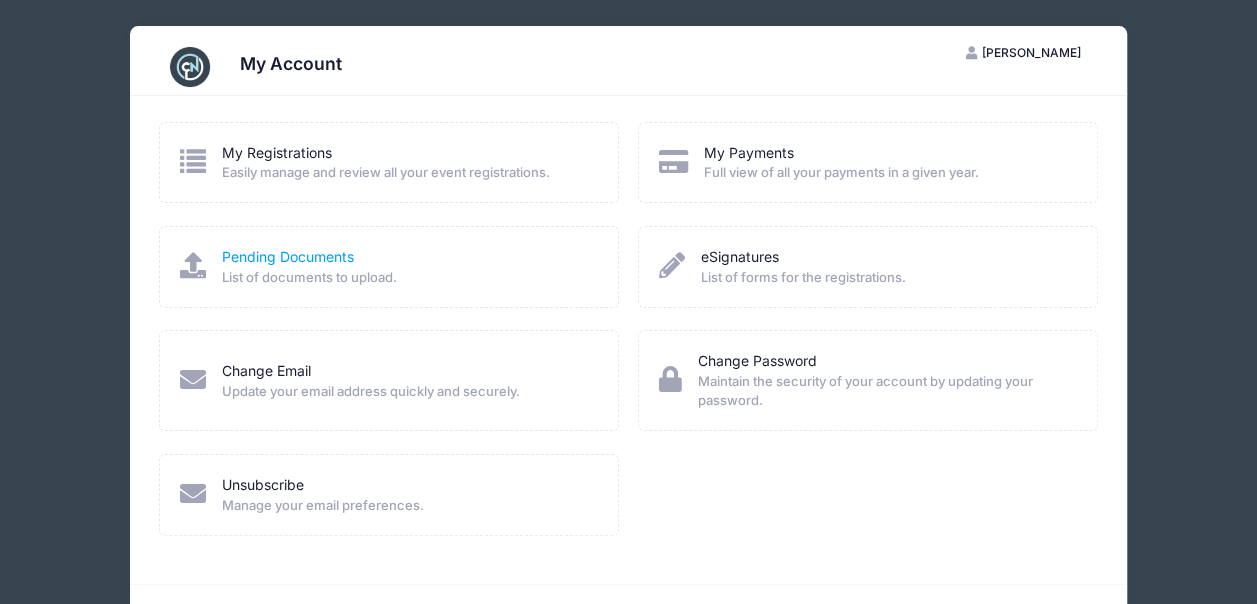 click on "Pending Documents" at bounding box center [288, 256] 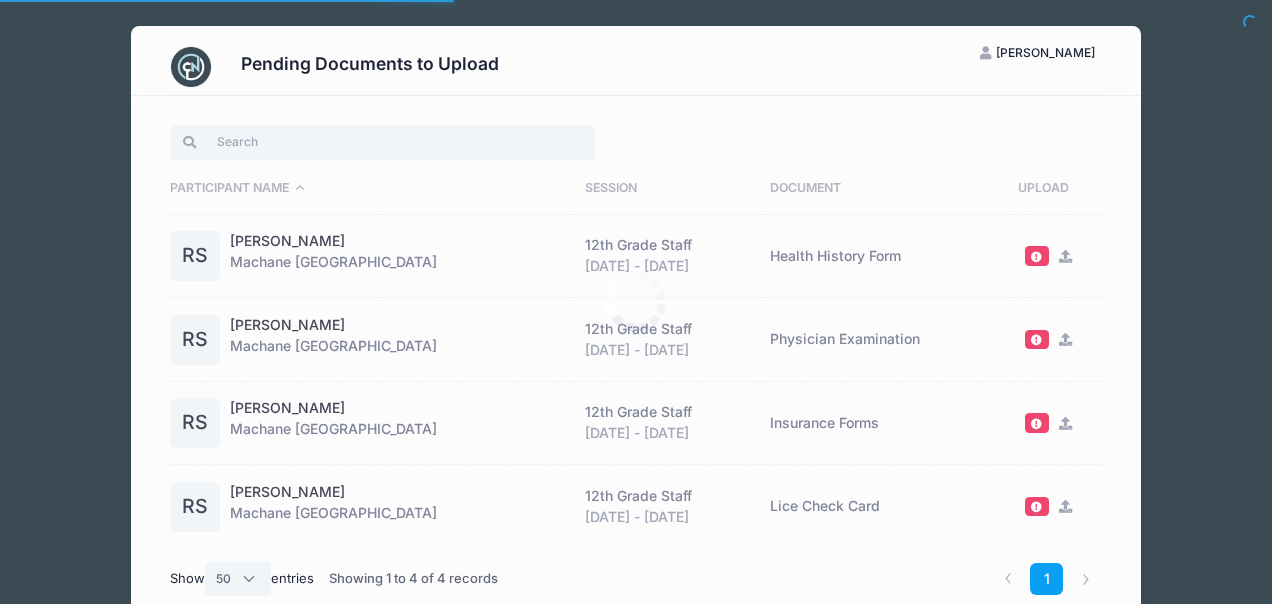 select on "50" 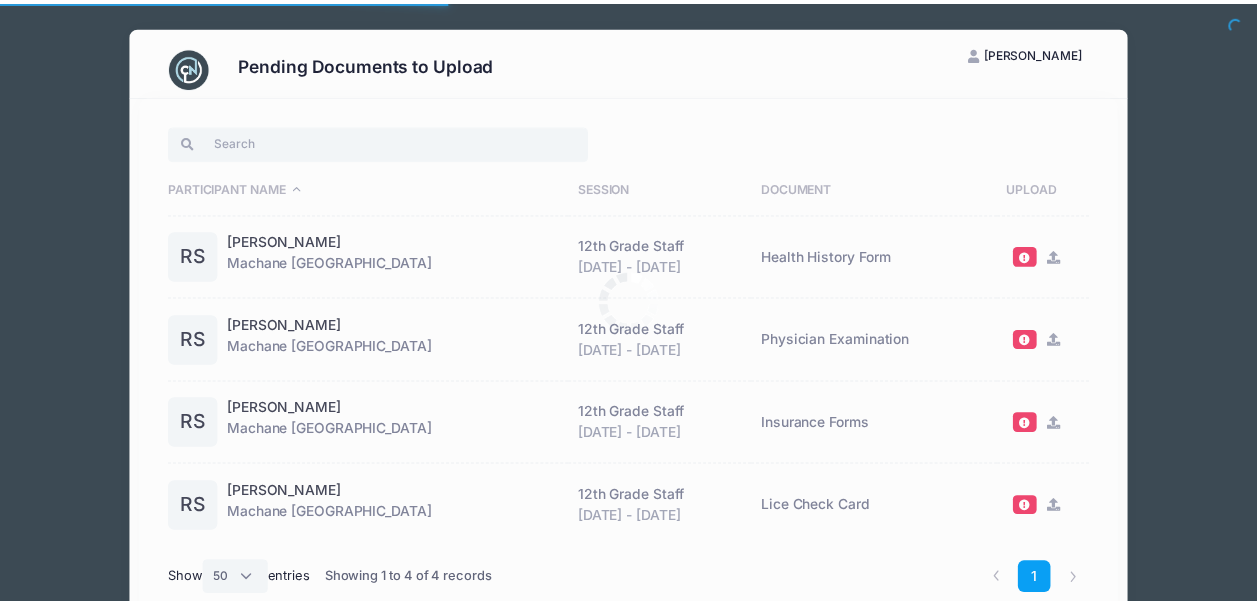 scroll, scrollTop: 0, scrollLeft: 0, axis: both 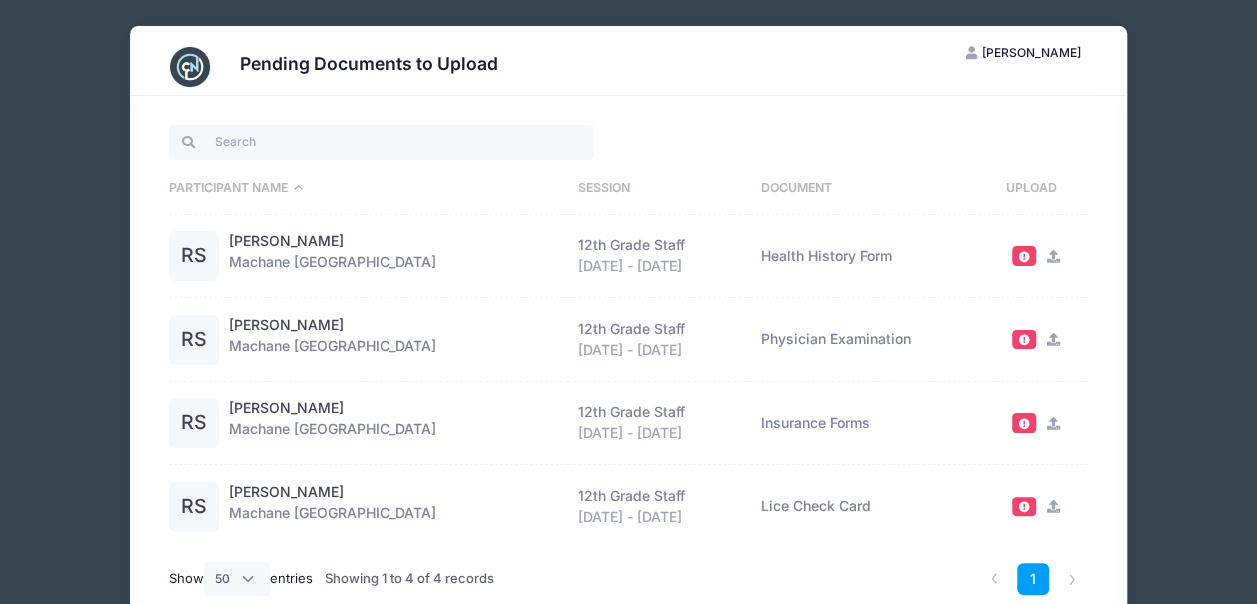 click at bounding box center (1053, 256) 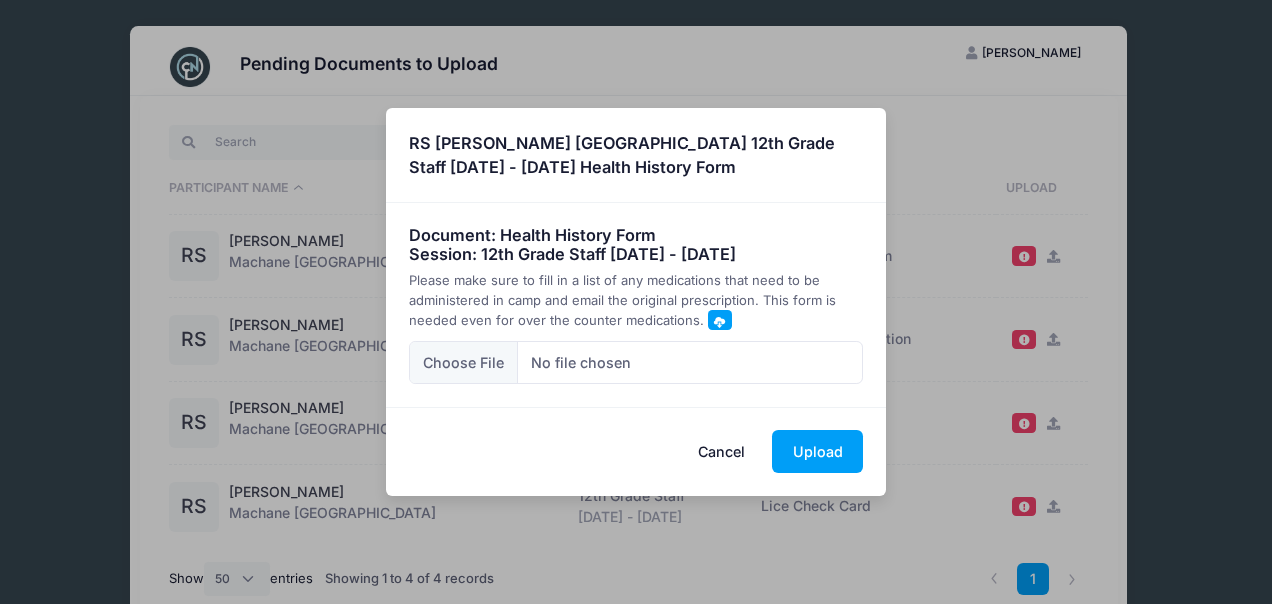 click on "Cancel" at bounding box center (722, 451) 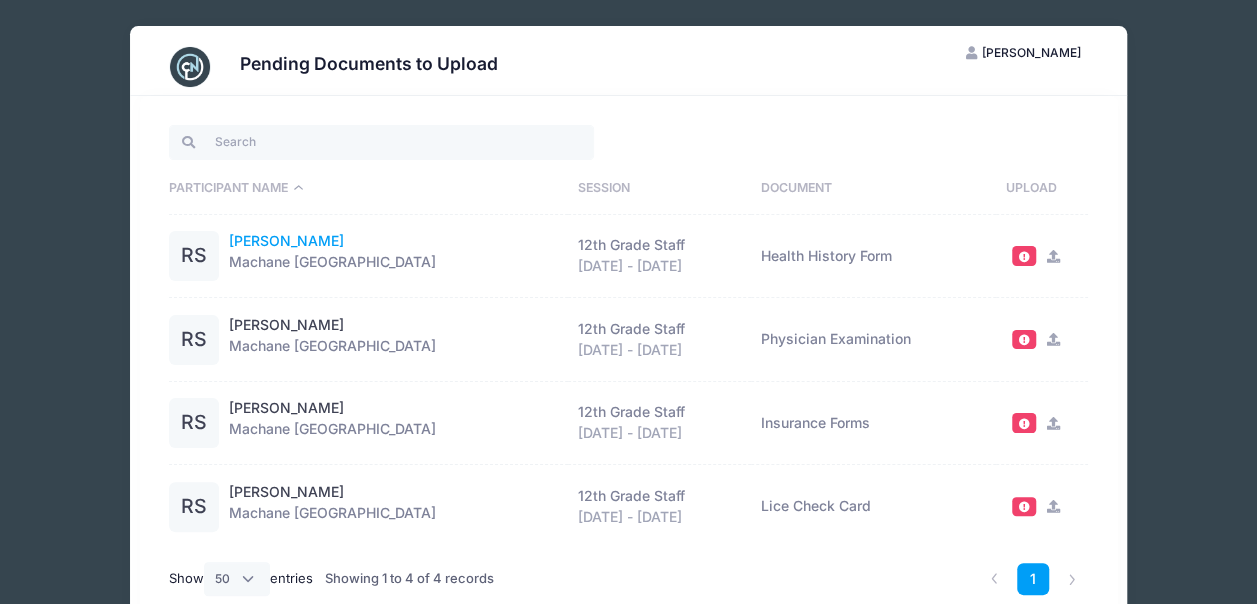 click on "Rivky Sternbuch" at bounding box center [286, 241] 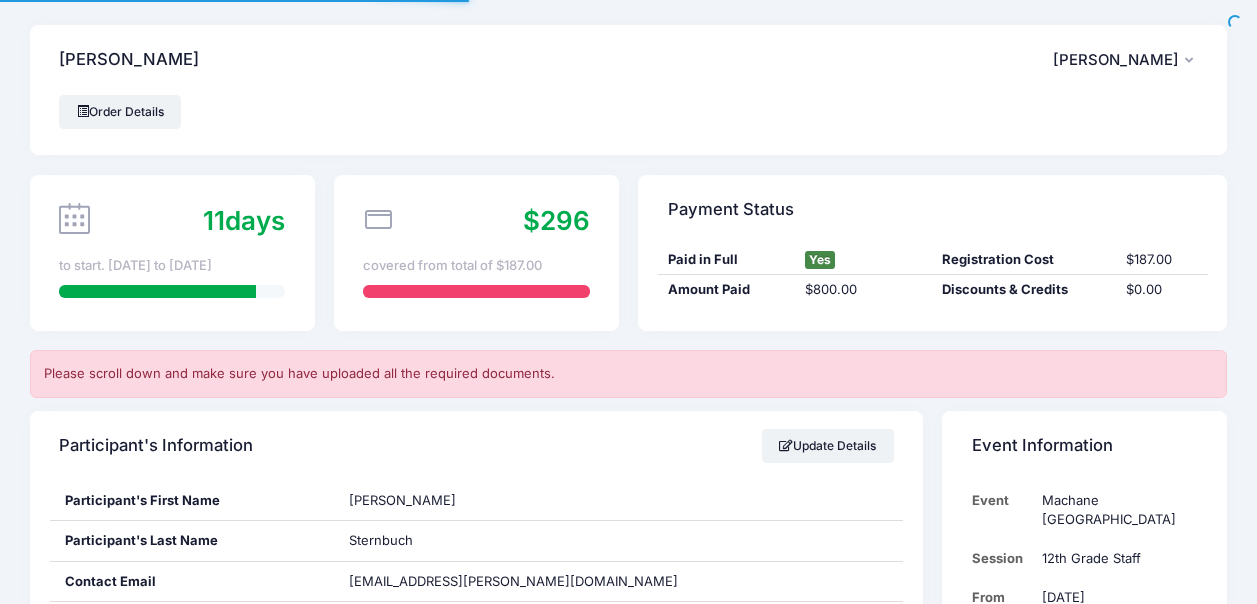 scroll, scrollTop: 0, scrollLeft: 0, axis: both 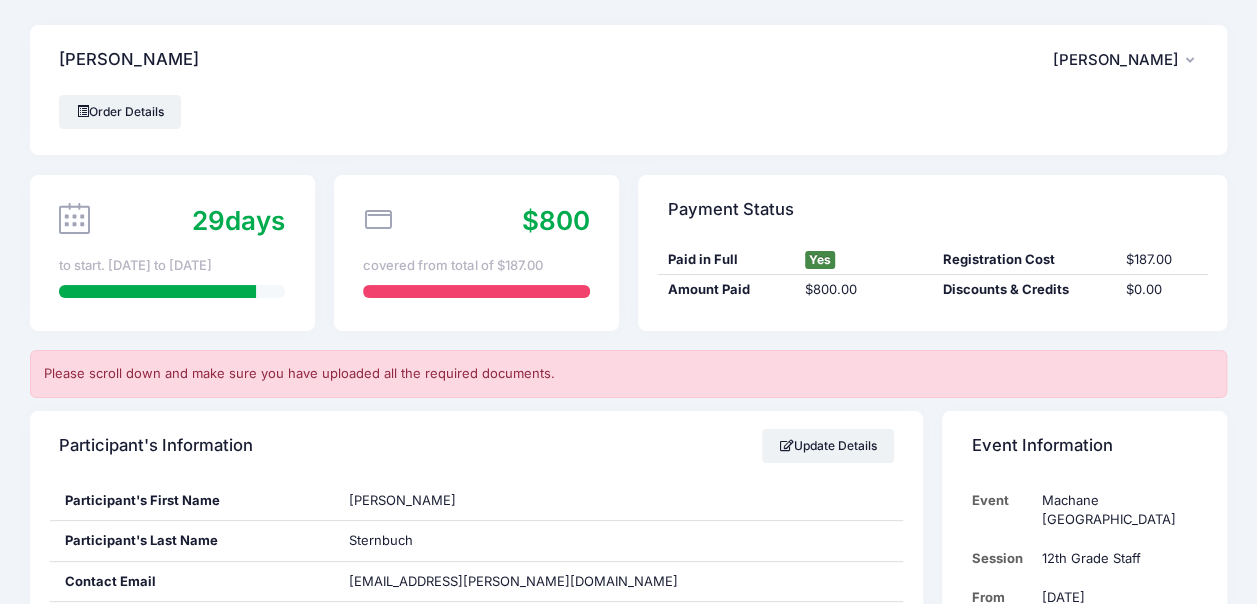 click on "[PERSON_NAME]" at bounding box center [1116, 60] 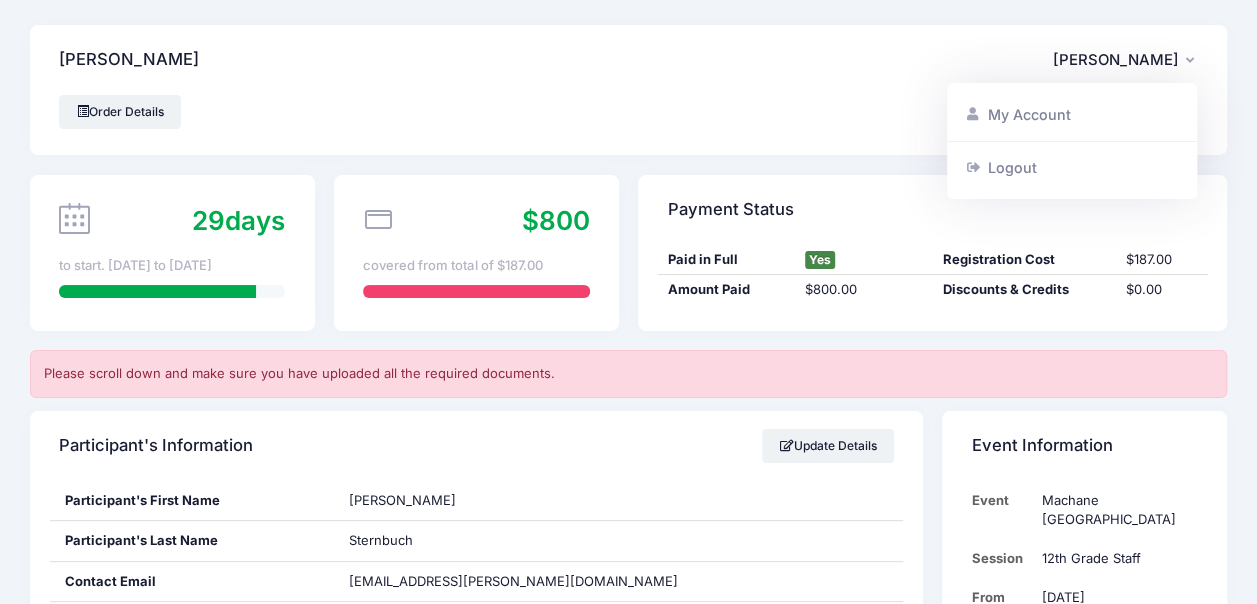 click on "Sternbuch, Rivky
LS Leah Sternbuch      My Account
Logout" at bounding box center [628, 60] 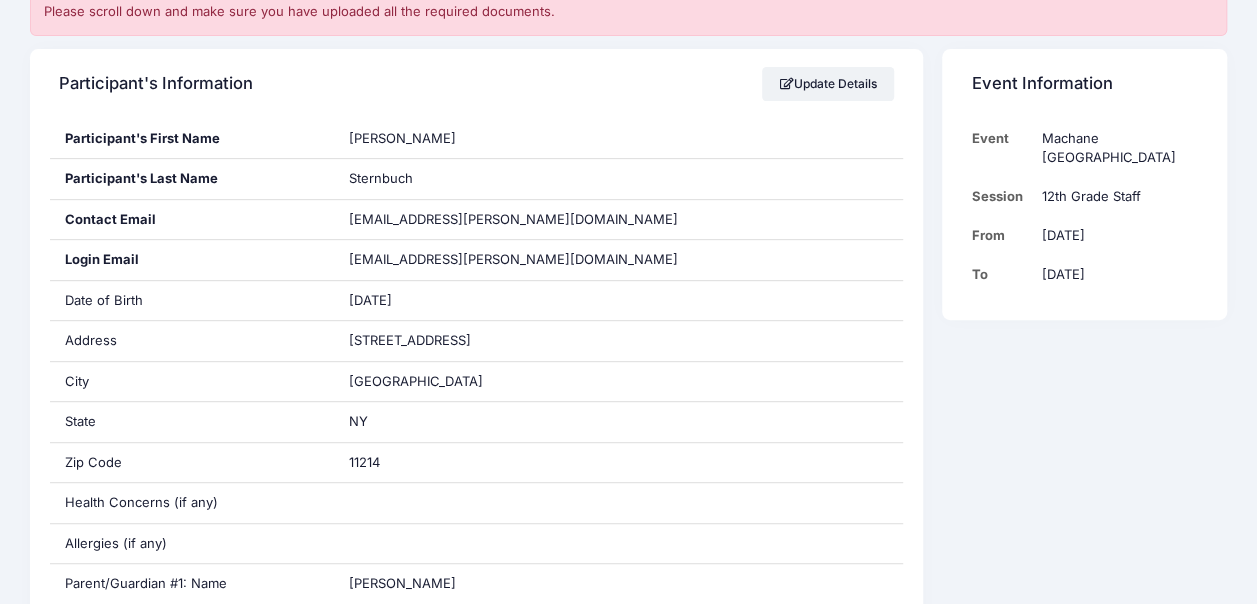 scroll, scrollTop: 386, scrollLeft: 0, axis: vertical 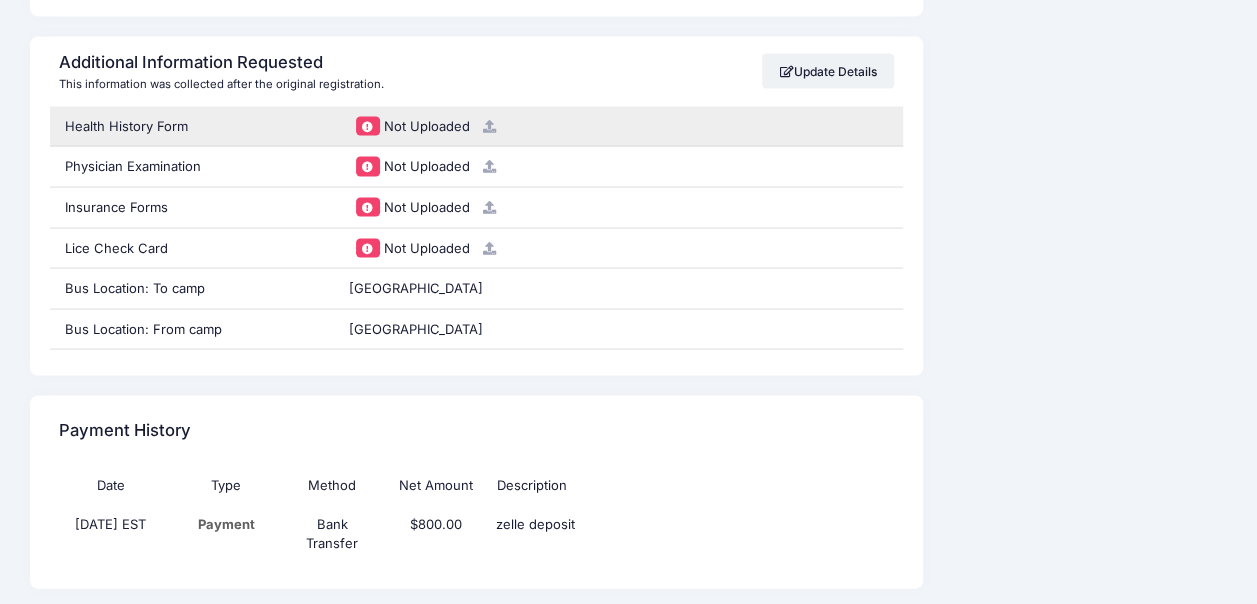 click on "Health History Form" at bounding box center (192, 126) 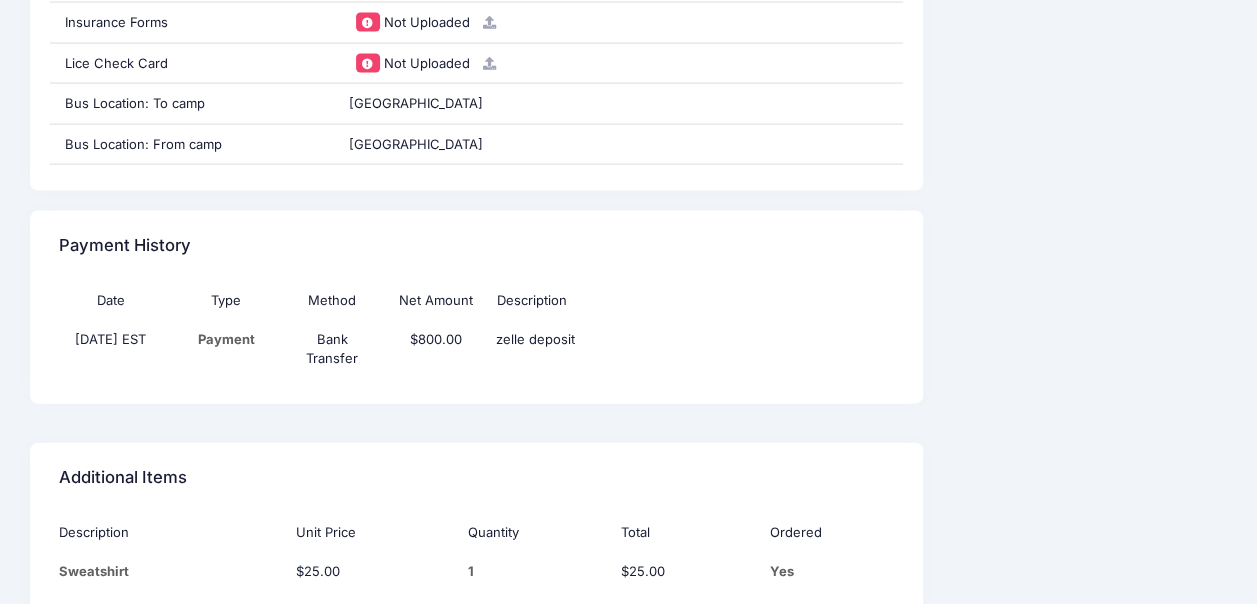 scroll, scrollTop: 2056, scrollLeft: 0, axis: vertical 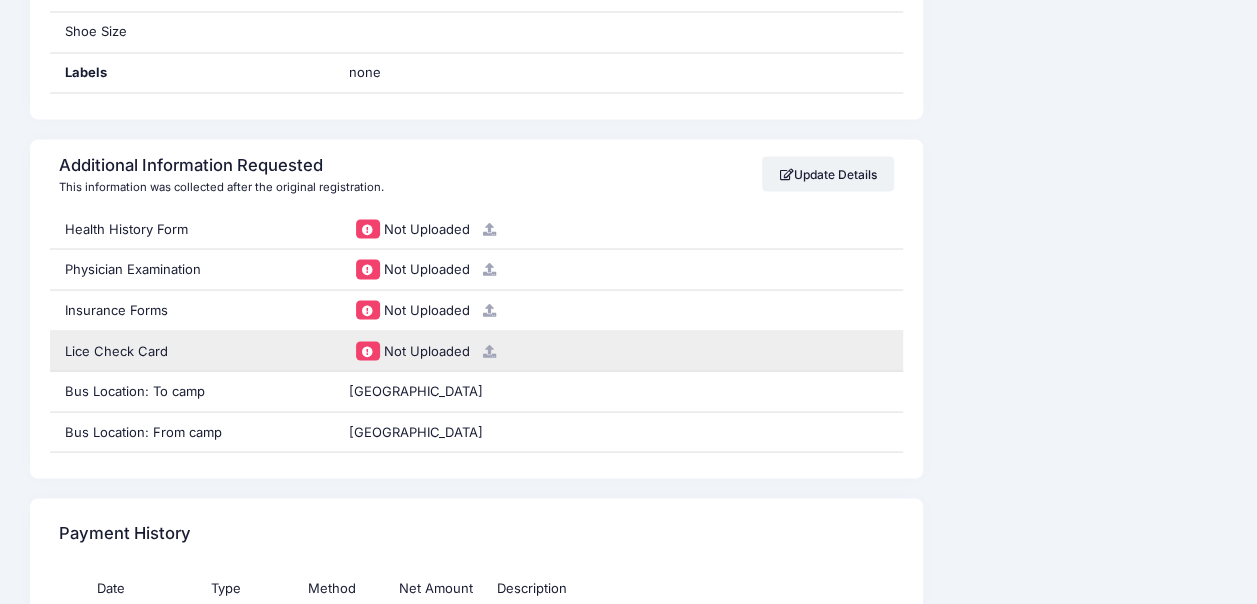 click at bounding box center [368, 350] 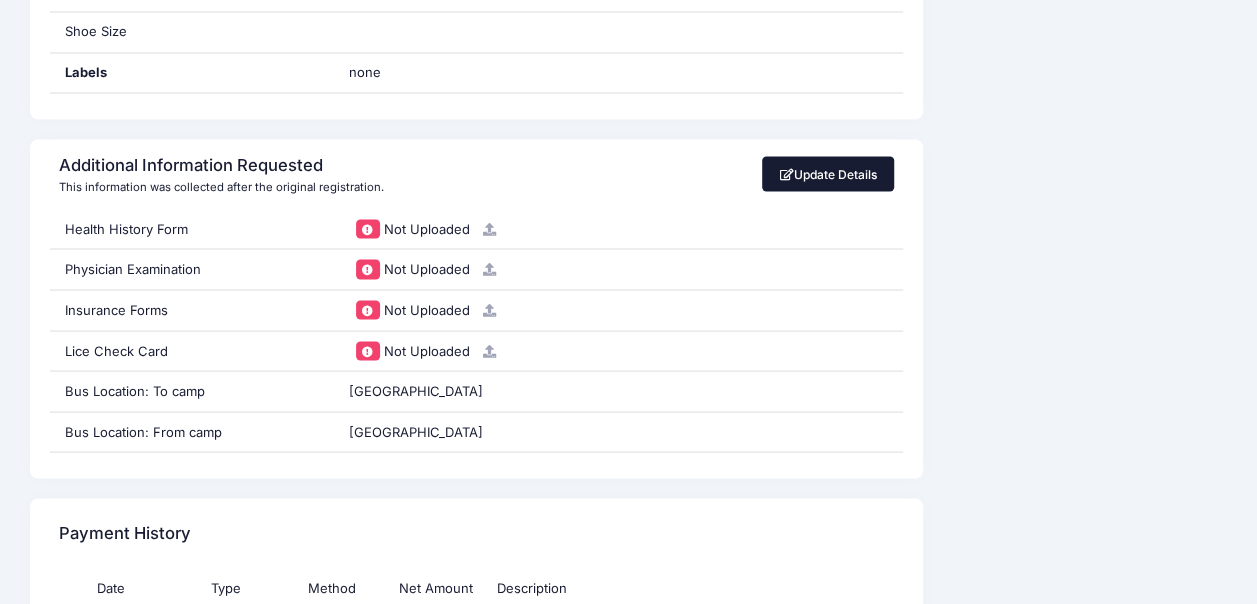 drag, startPoint x: 766, startPoint y: 142, endPoint x: 778, endPoint y: 157, distance: 19.209373 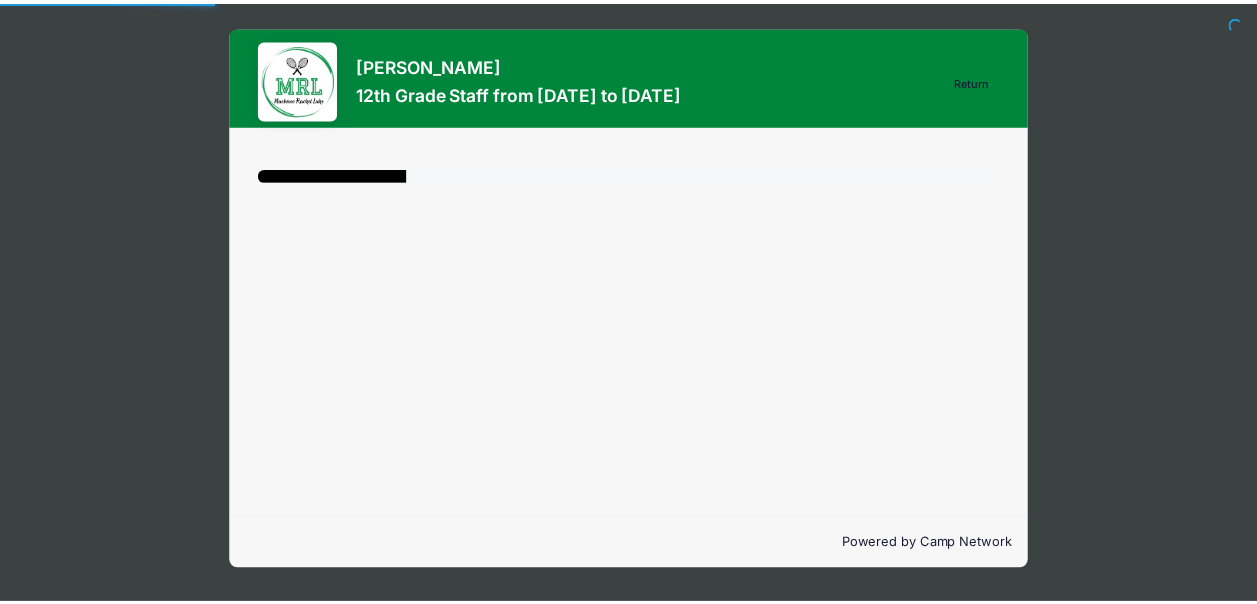 scroll, scrollTop: 0, scrollLeft: 0, axis: both 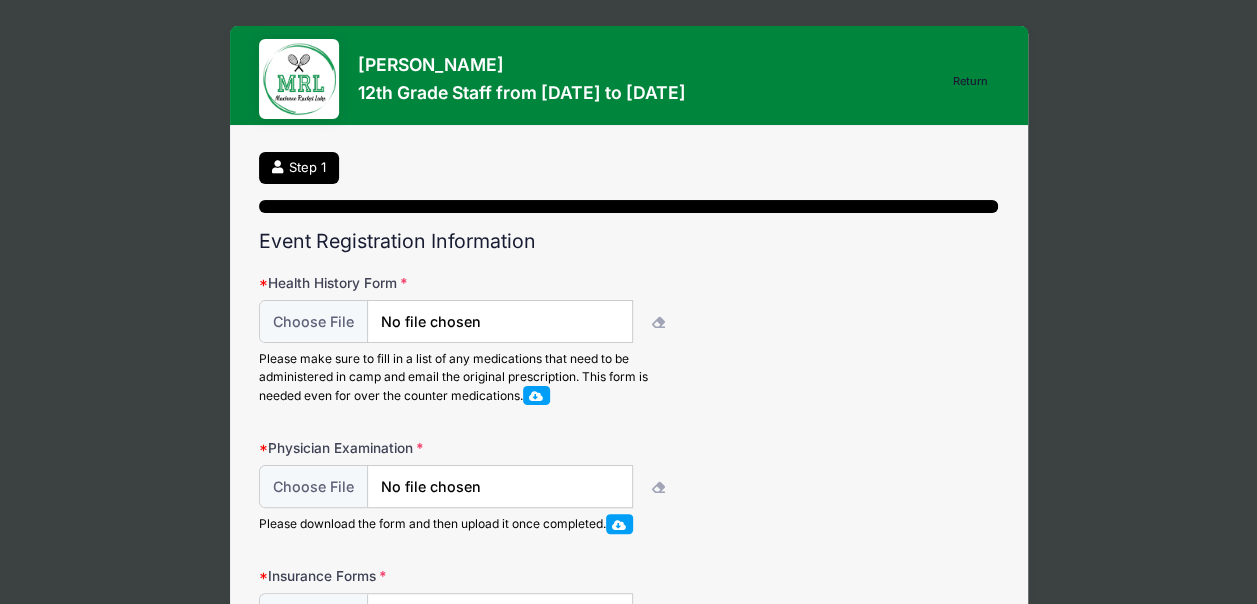 click on "Health History Form" at bounding box center [382, 283] 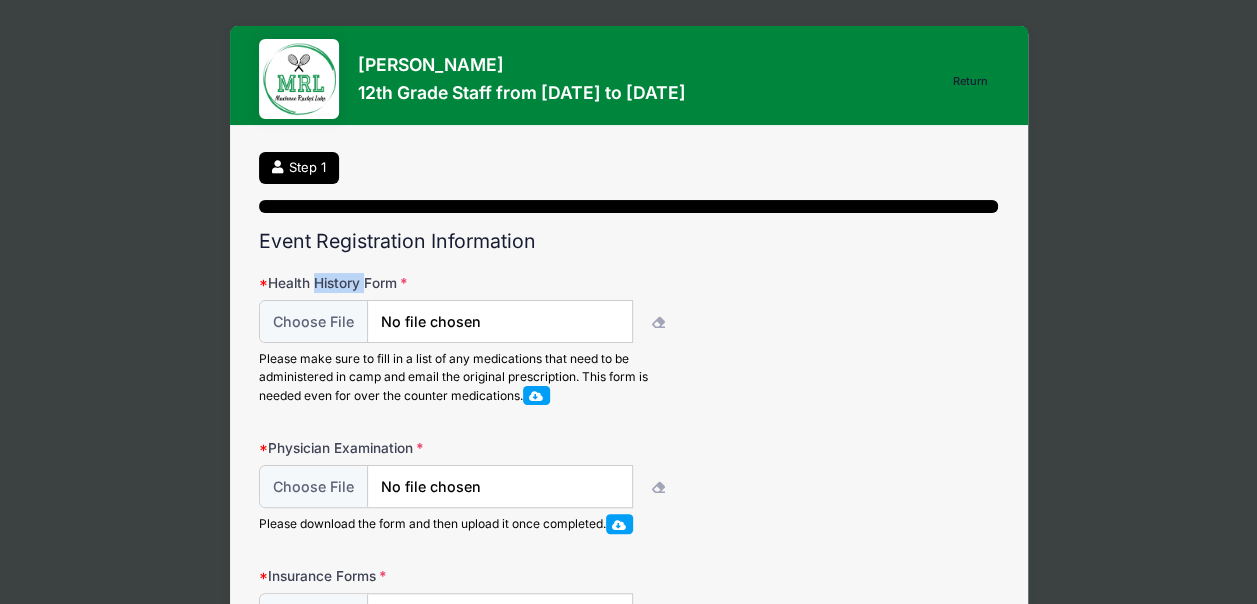 click on "Health History Form" at bounding box center (382, 283) 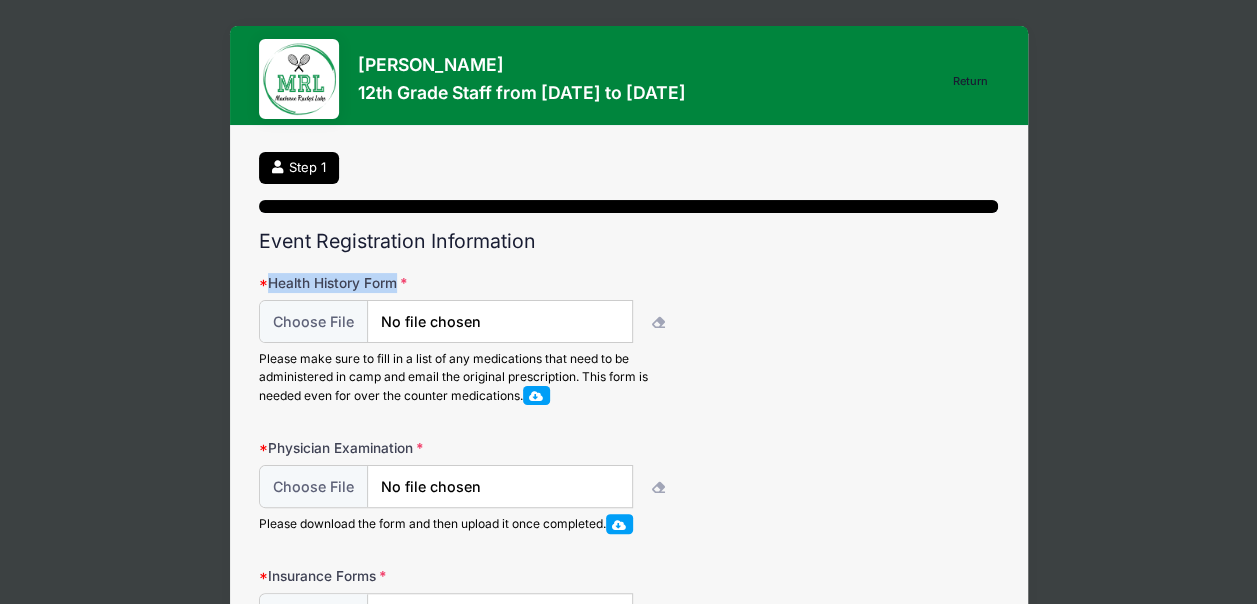 click on "Health History Form" at bounding box center (382, 283) 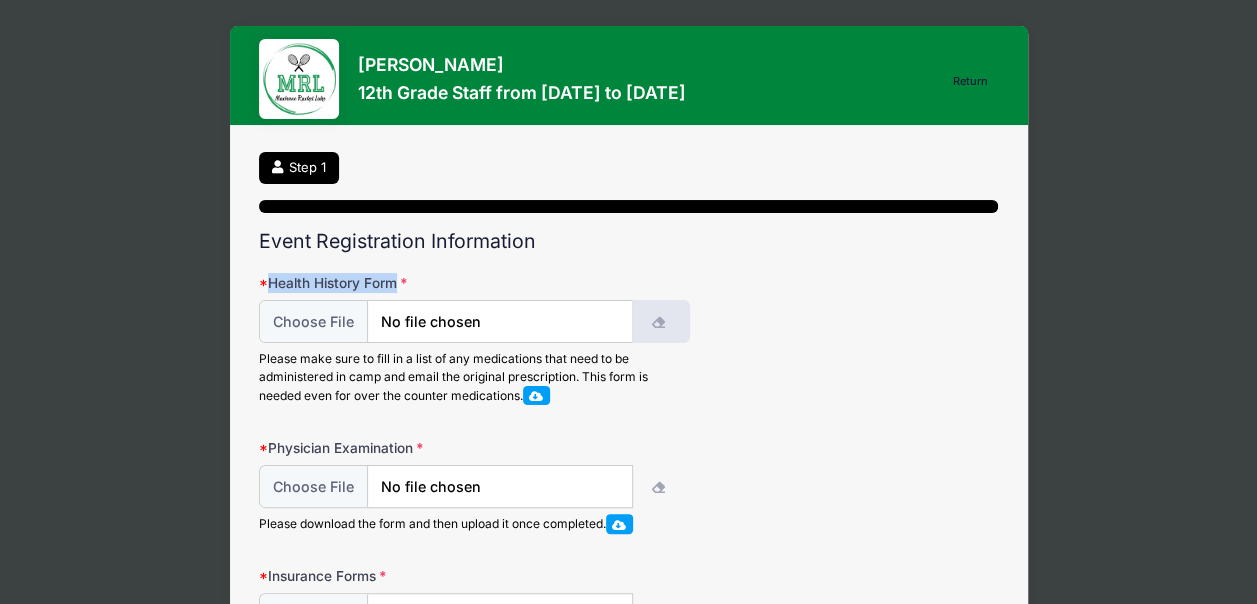 click at bounding box center [661, 323] 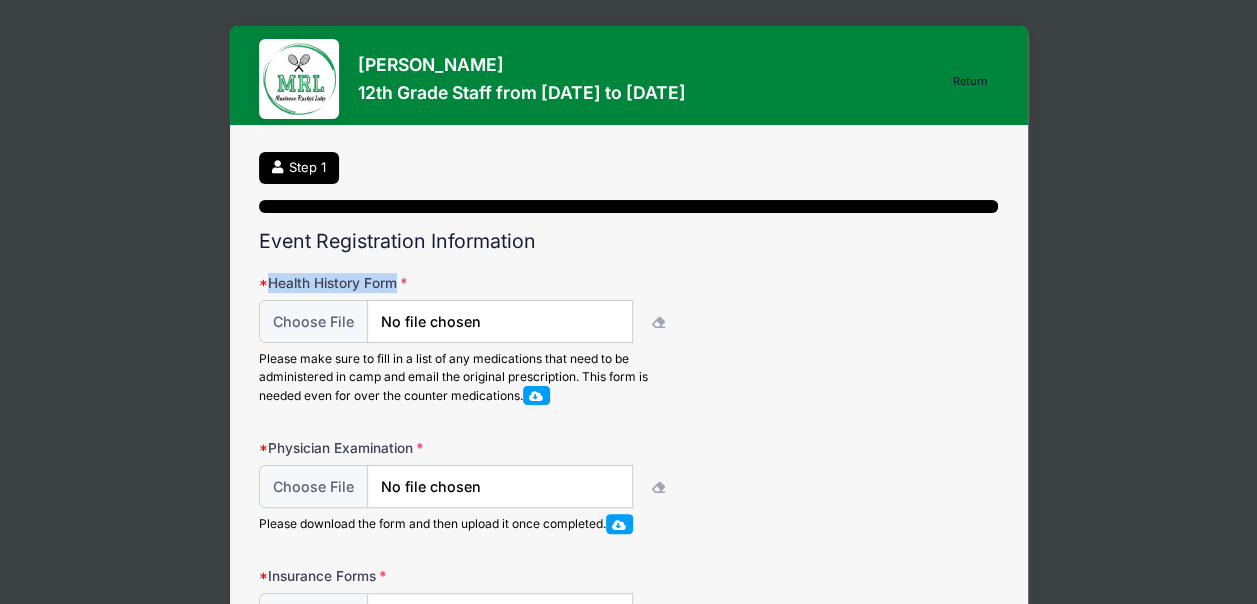 click at bounding box center (536, 395) 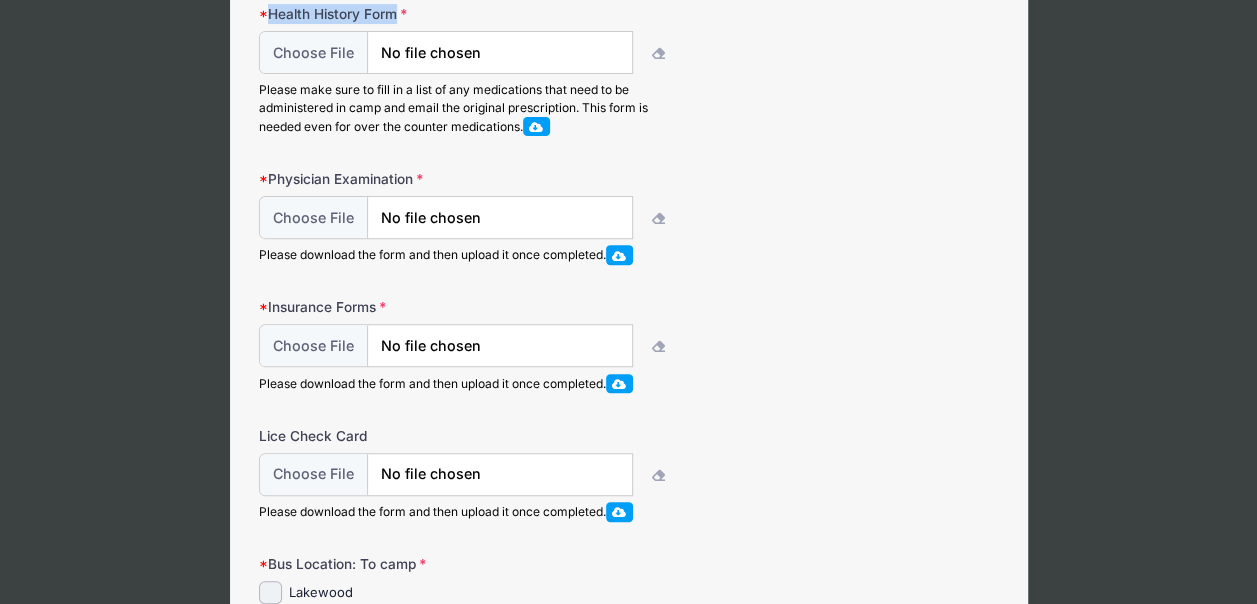 scroll, scrollTop: 278, scrollLeft: 0, axis: vertical 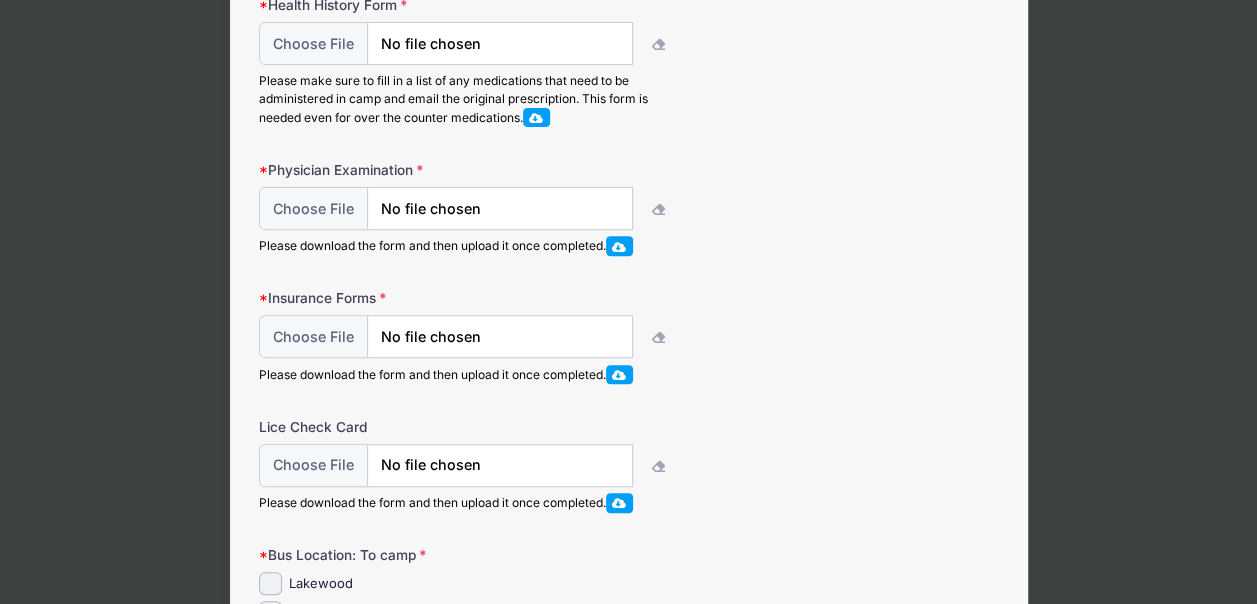 click on "Health History Form
Please make sure to fill in a list of any medications that need to be administered in camp and email the original prescription.  This form is needed even for over the counter medications.
Physician Examination
Please download the form and then upload it once completed." at bounding box center [629, 453] 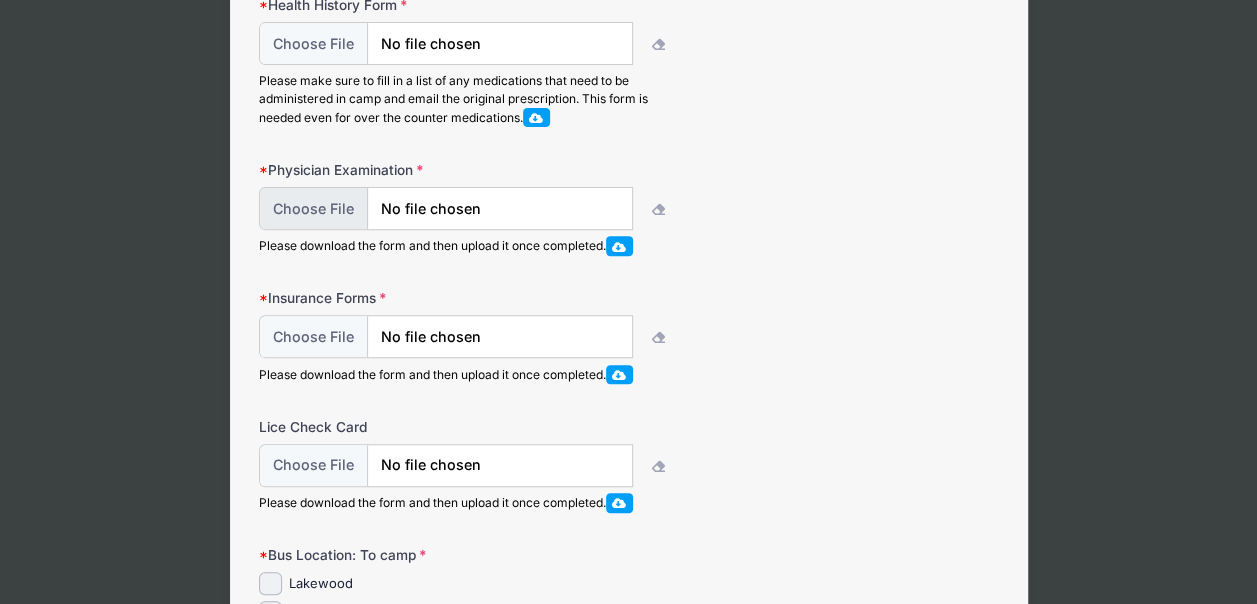 click at bounding box center [446, 208] 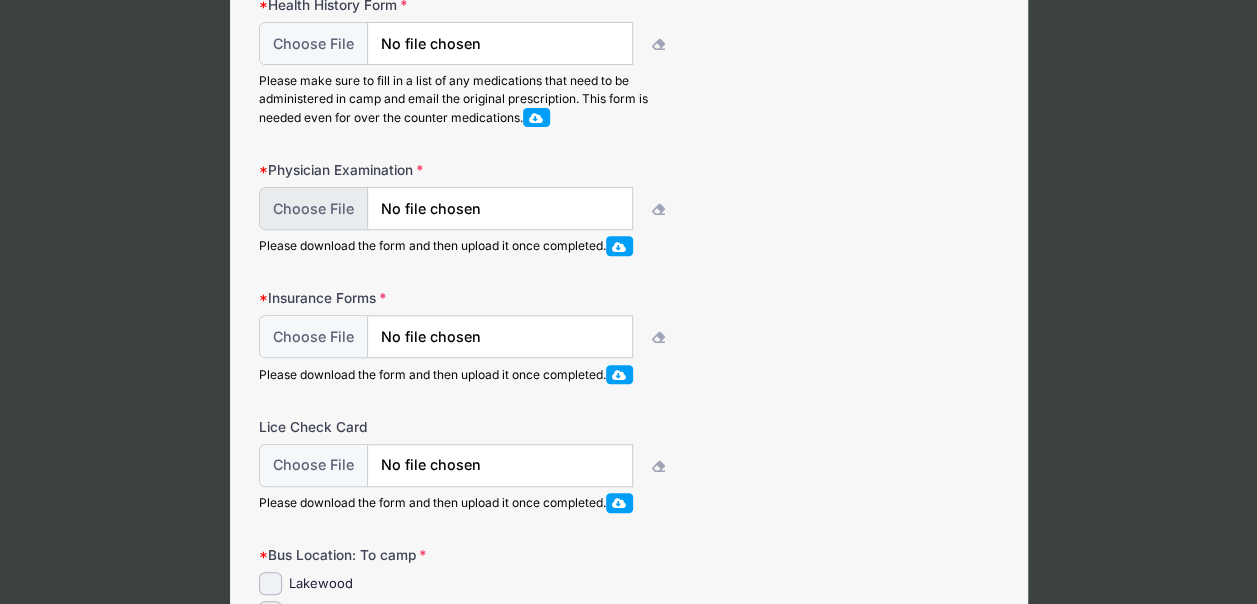 type on "C:\fakepath\20240618_104801.jpg" 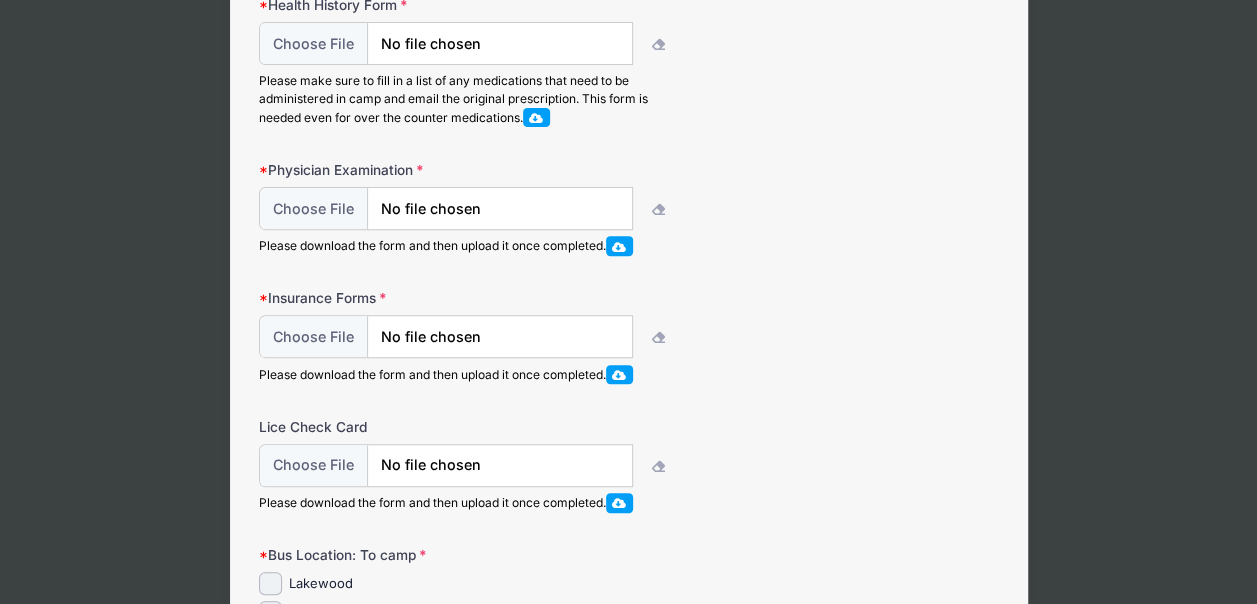 click at bounding box center [619, 374] 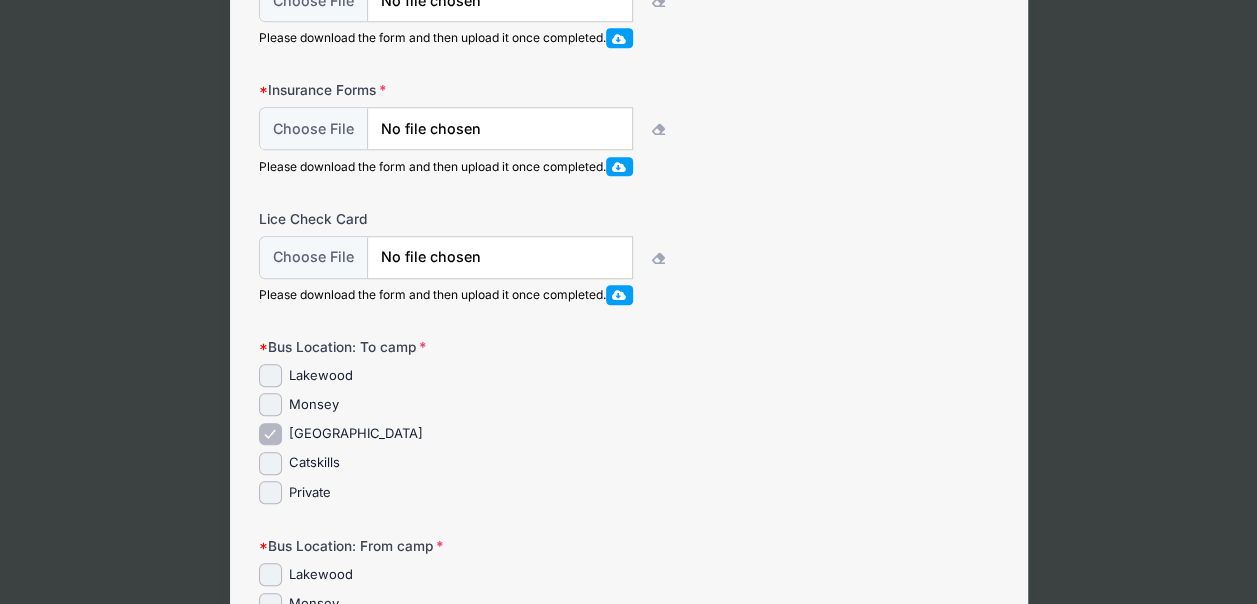 scroll, scrollTop: 469, scrollLeft: 0, axis: vertical 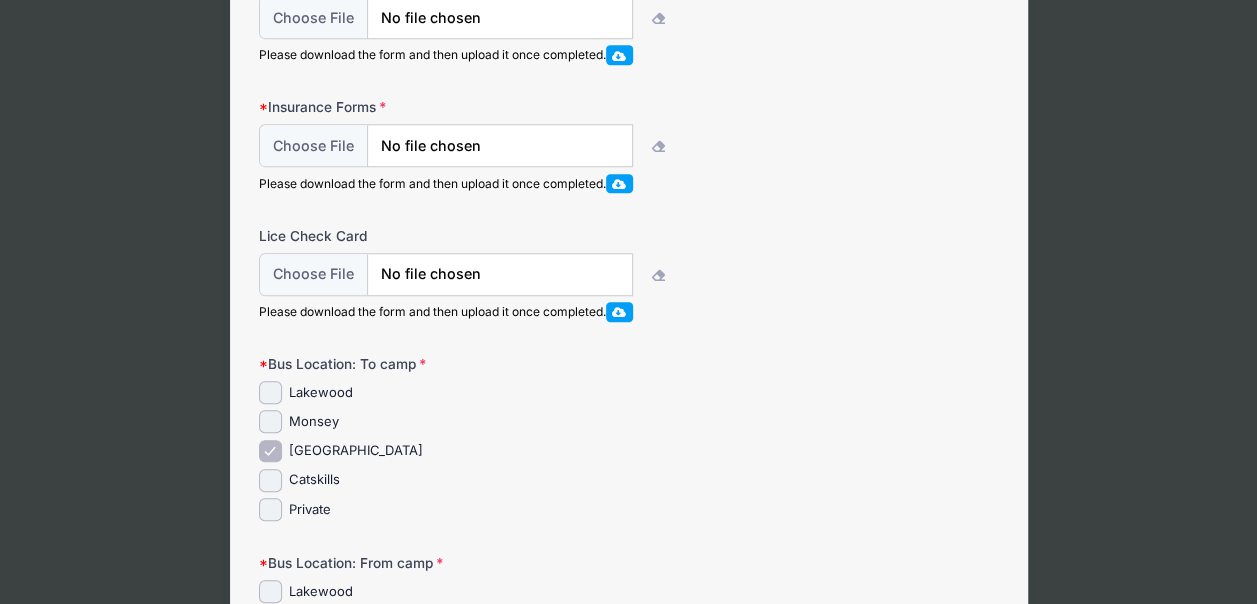 click at bounding box center [619, 311] 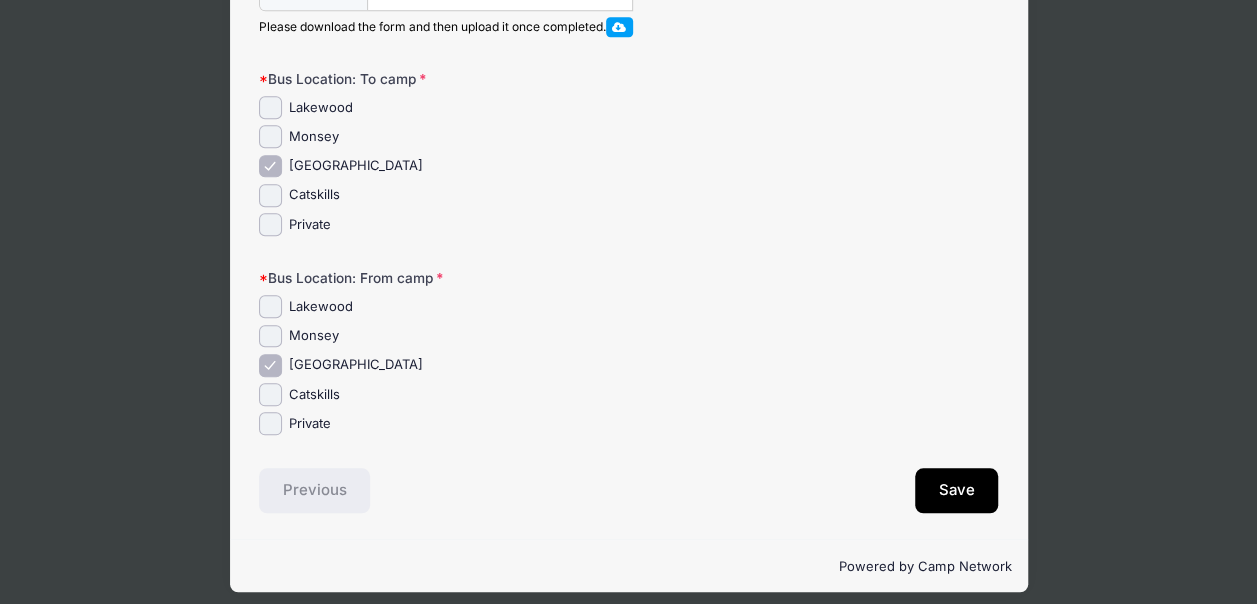 scroll, scrollTop: 768, scrollLeft: 0, axis: vertical 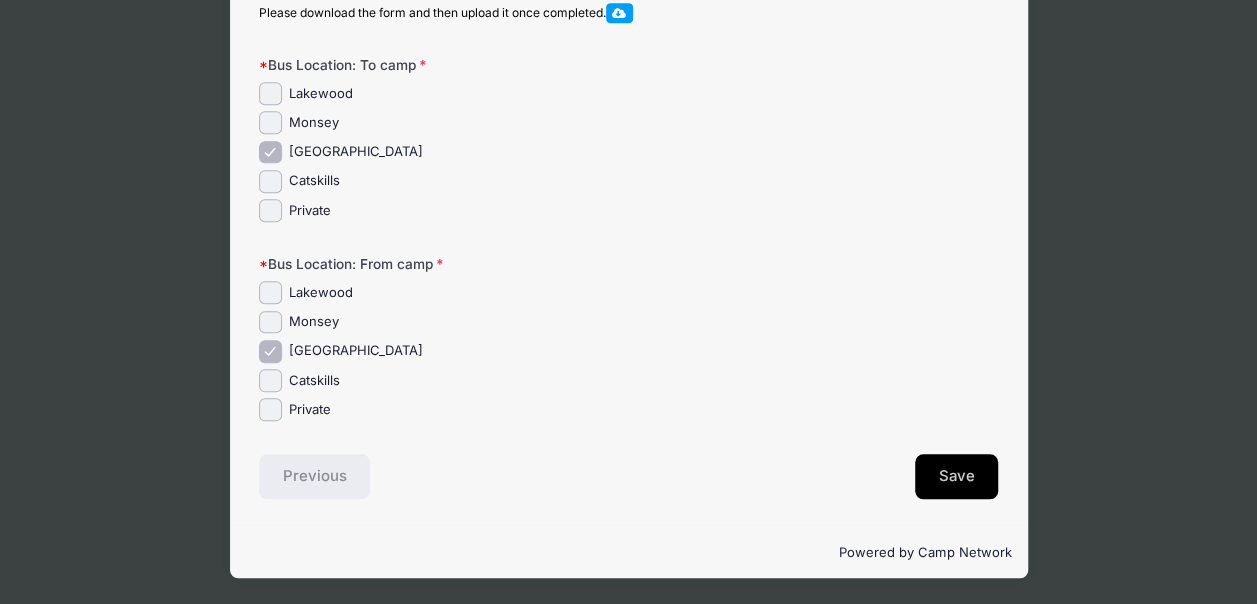 click on "Save" at bounding box center (957, 477) 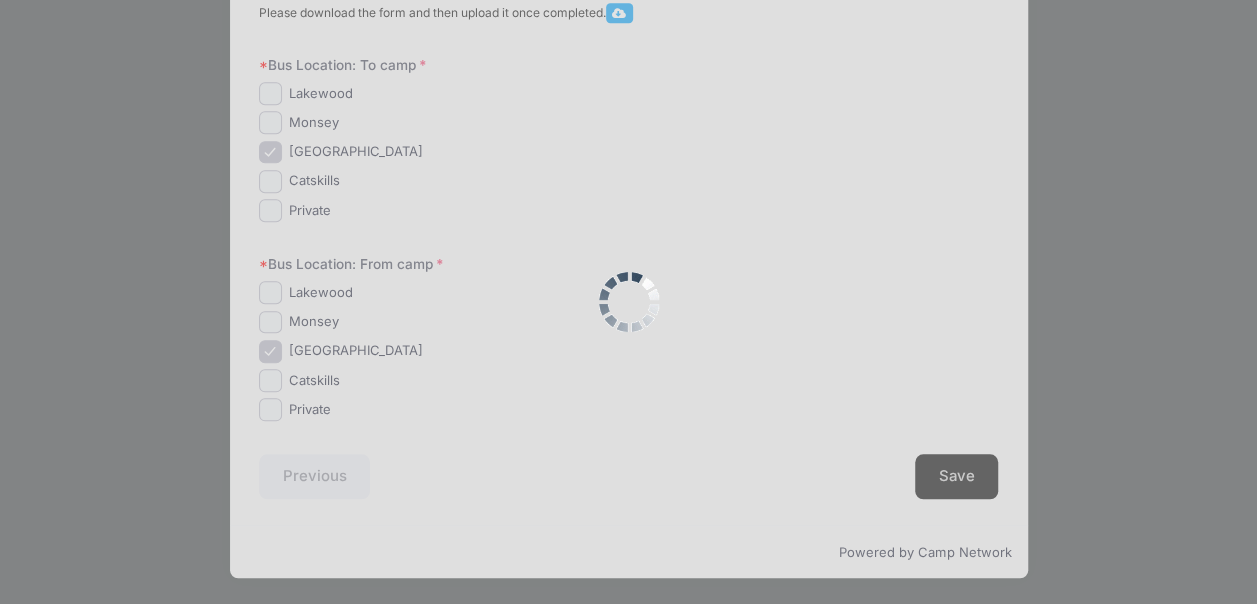 scroll, scrollTop: 0, scrollLeft: 0, axis: both 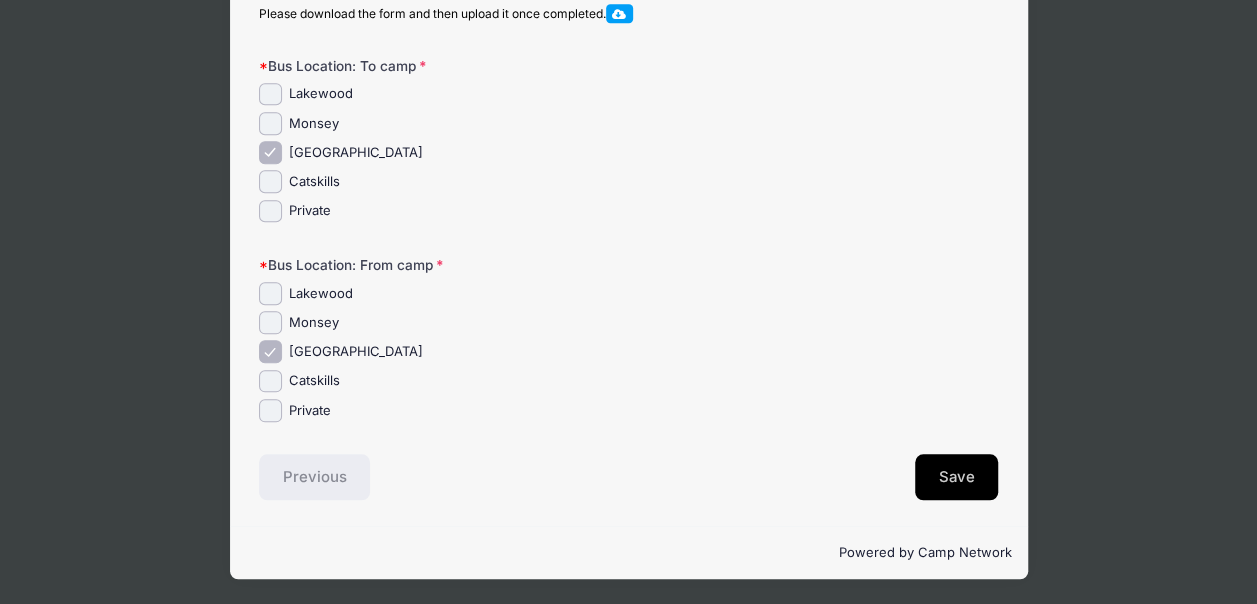click on "Save" at bounding box center [957, 477] 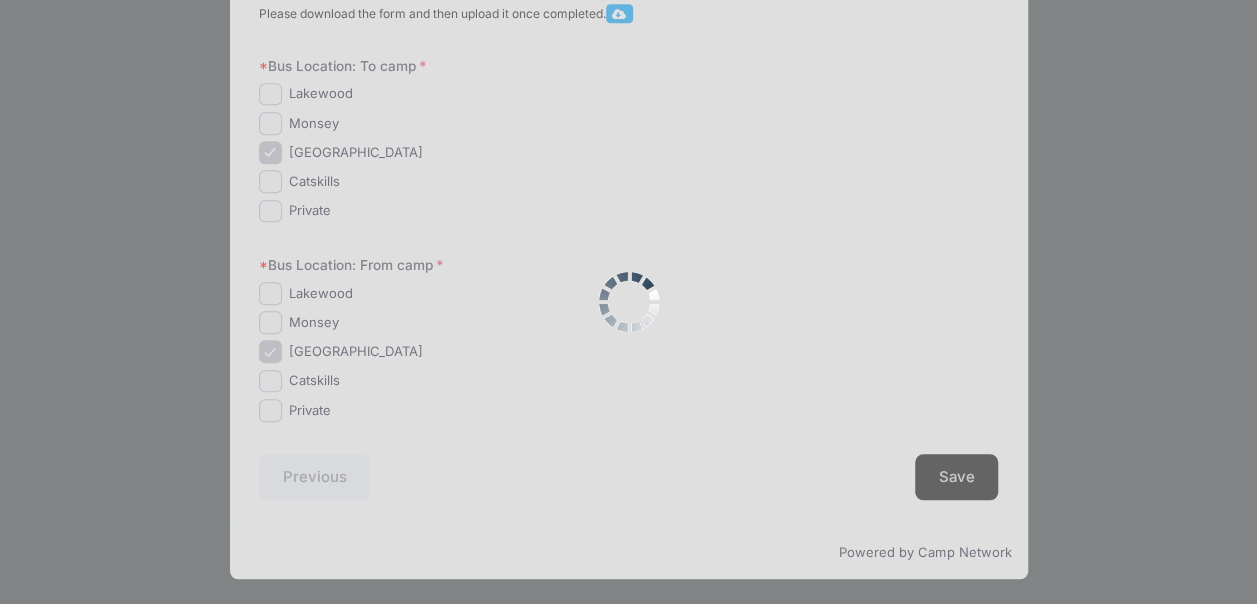 scroll, scrollTop: 0, scrollLeft: 0, axis: both 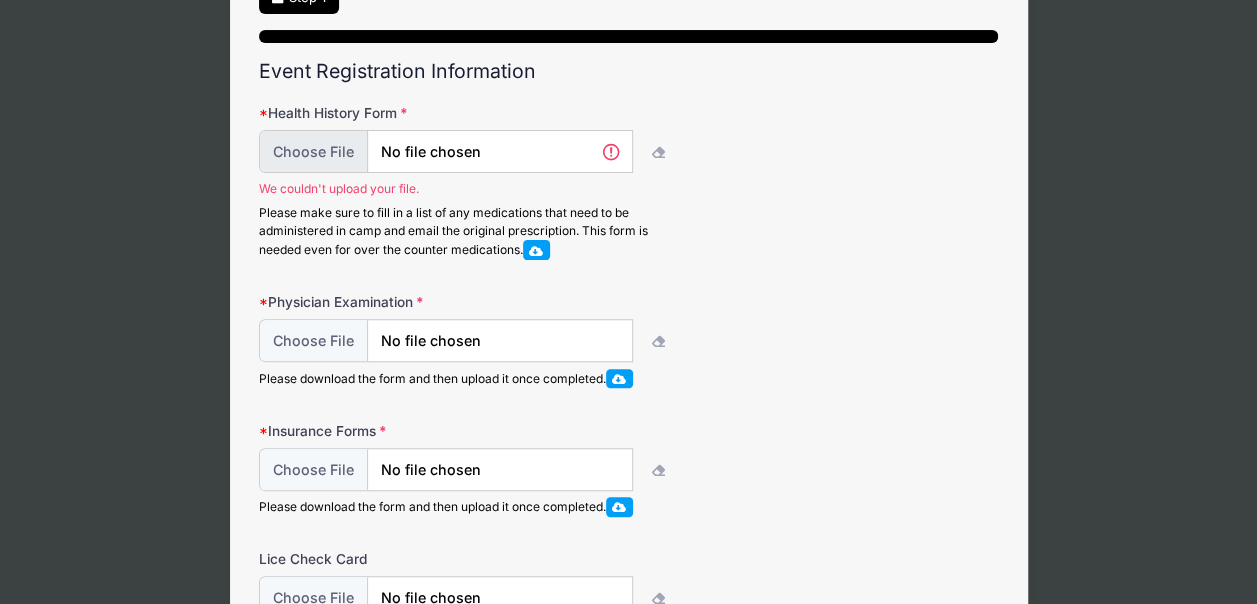 click at bounding box center (446, 151) 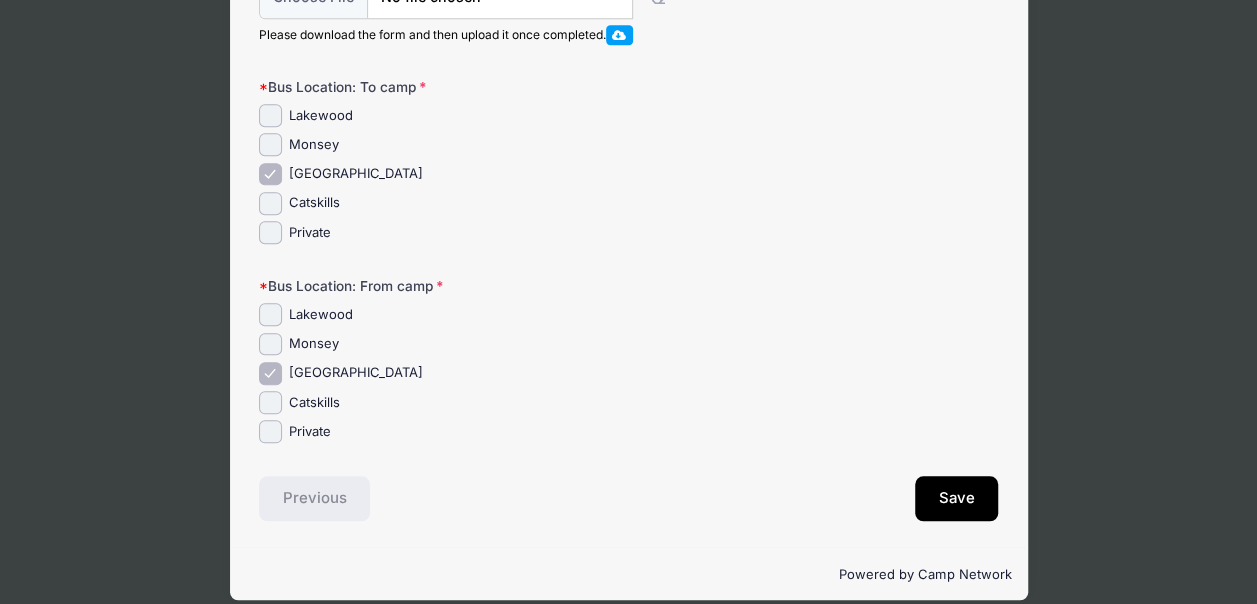 scroll, scrollTop: 768, scrollLeft: 0, axis: vertical 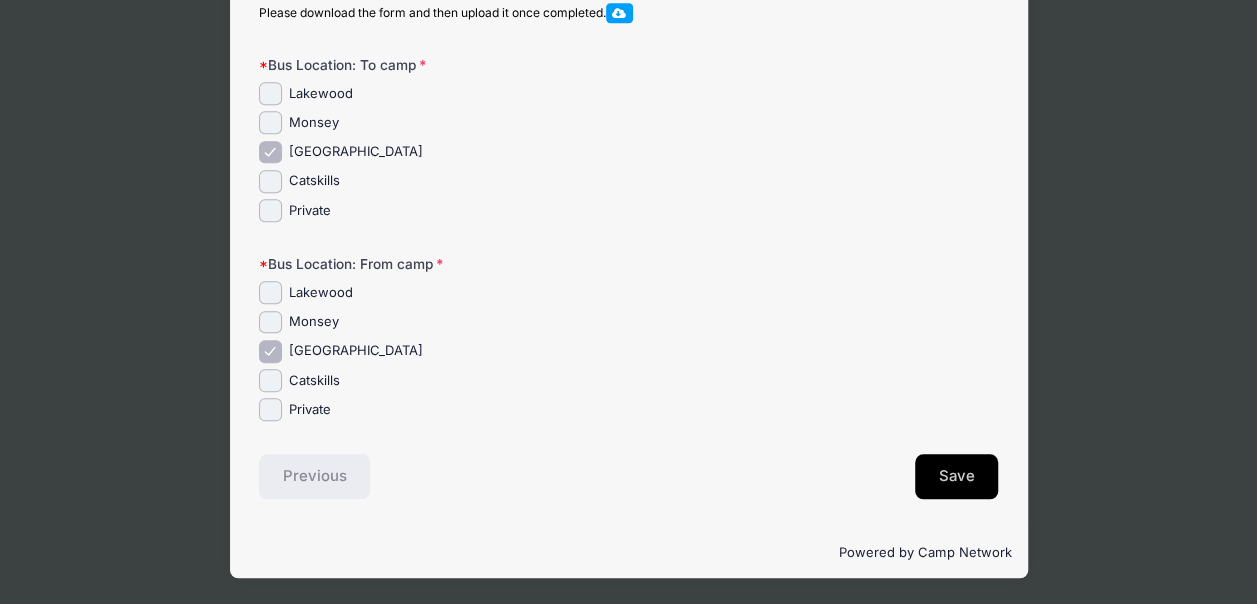 click on "Save" at bounding box center (957, 477) 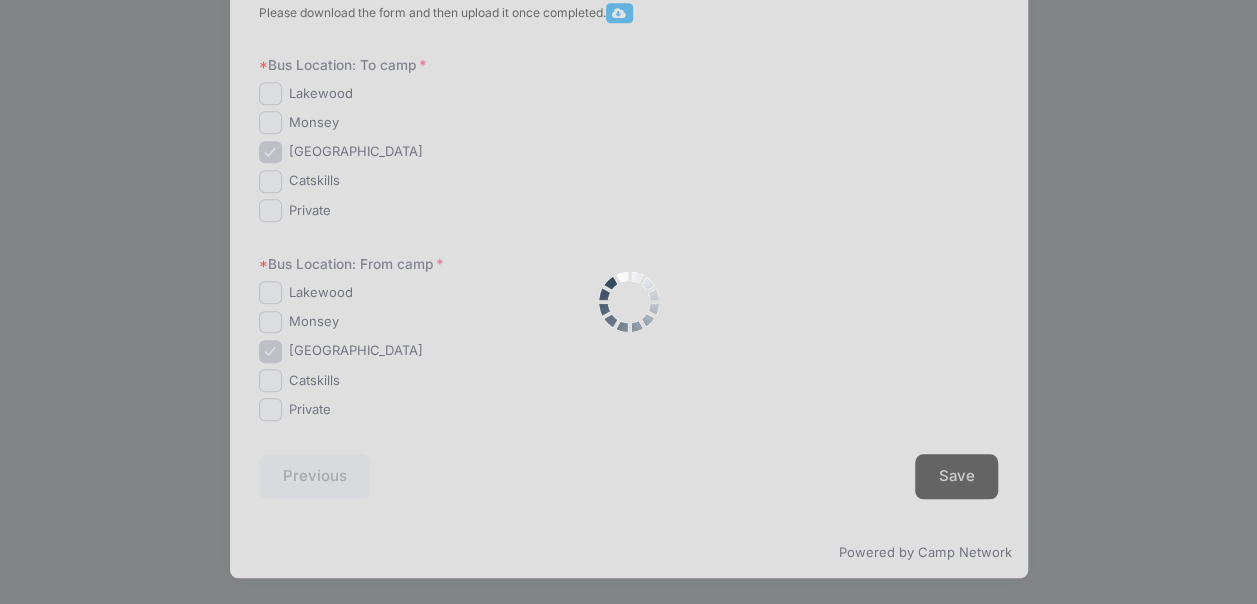scroll, scrollTop: 0, scrollLeft: 0, axis: both 